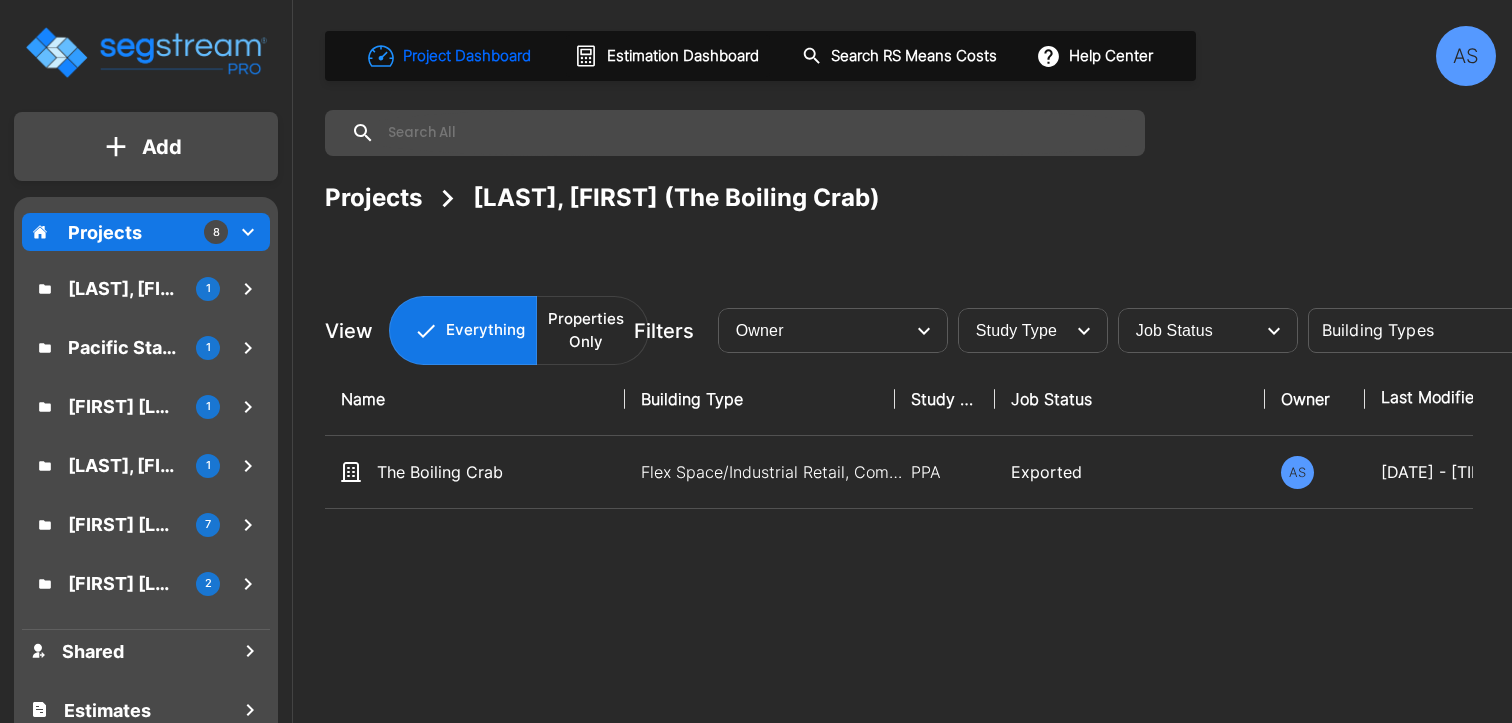 scroll, scrollTop: 0, scrollLeft: 0, axis: both 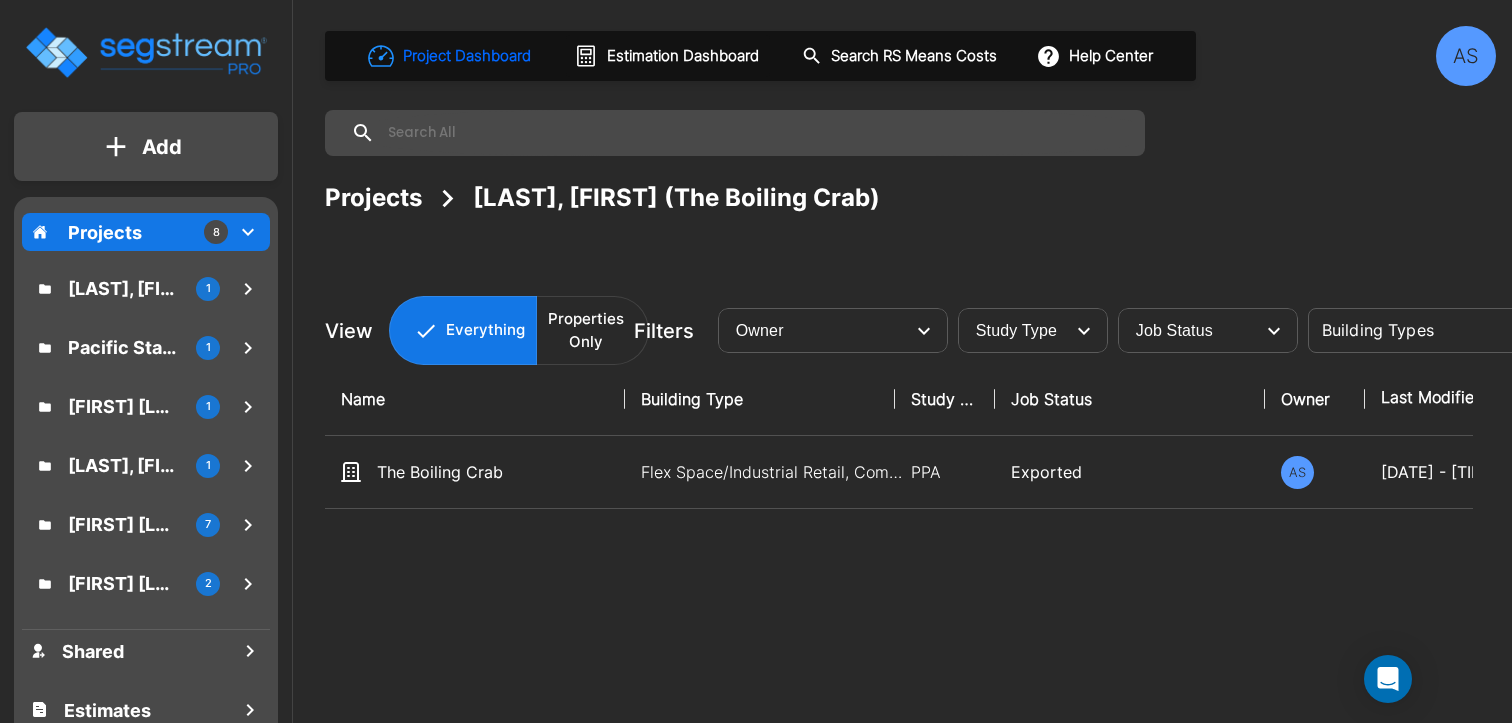 click on "Pacific States Petroleum 1" at bounding box center (149, 347) 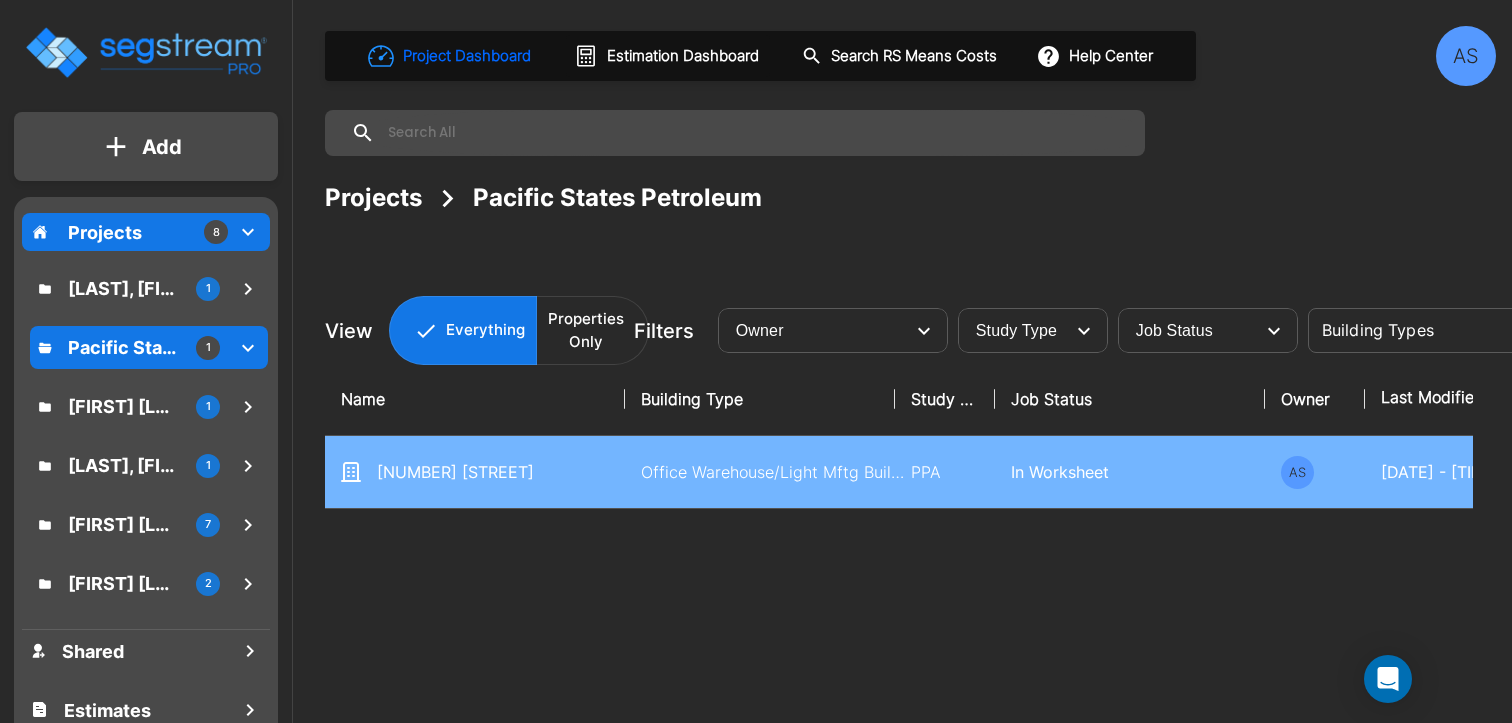click on "Office Warehouse/Light Mftg Building, Office Warehouse/Light Mftg Building, Office Warehouse/Light Mftg Building, Commercial Property Site" at bounding box center [776, 472] 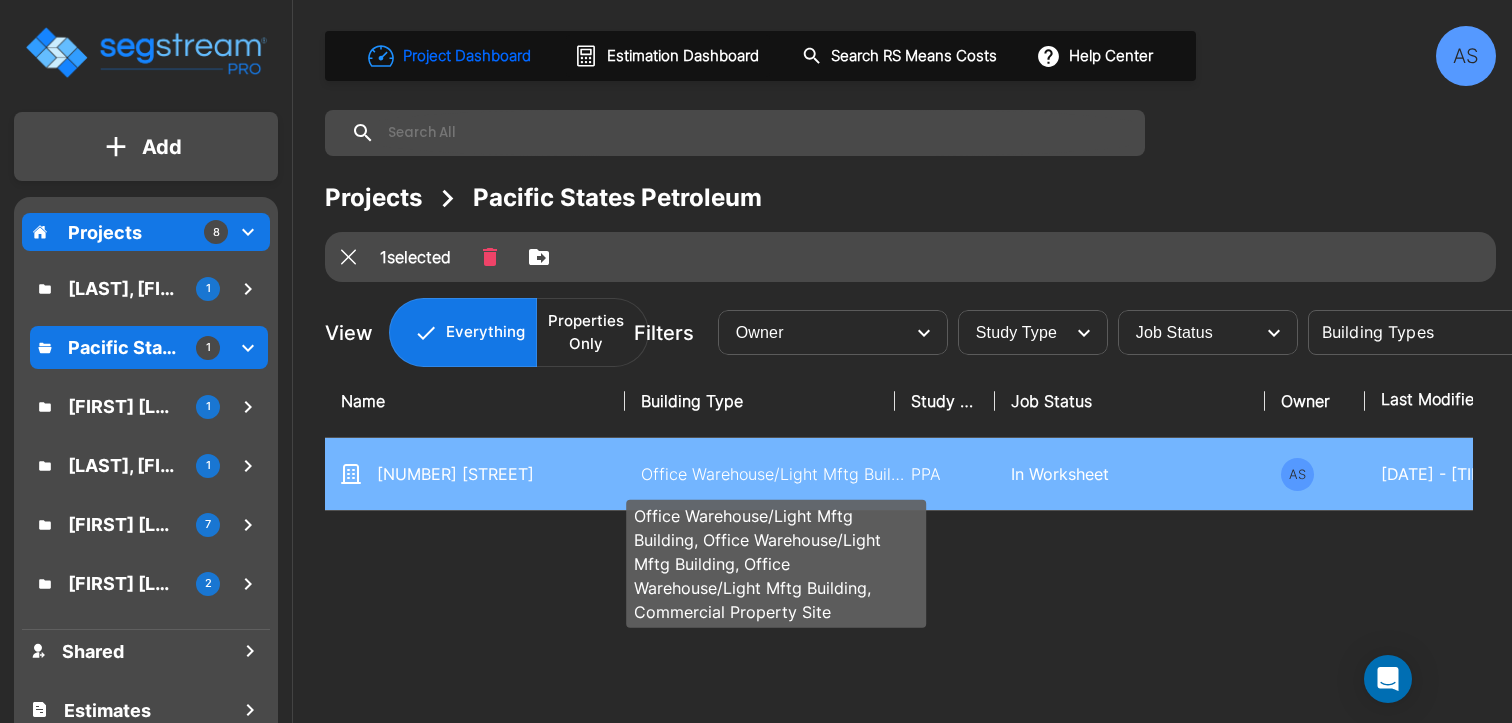 click on "Office Warehouse/Light Mftg Building, Office Warehouse/Light Mftg Building, Office Warehouse/Light Mftg Building, Commercial Property Site" at bounding box center [776, 474] 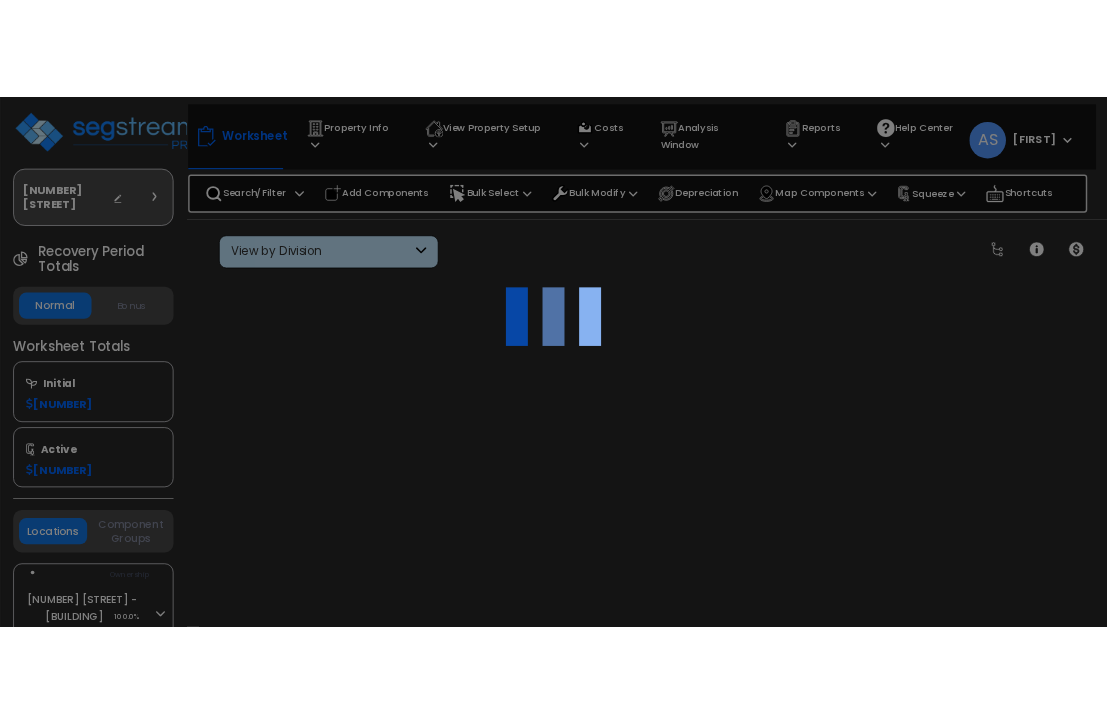 scroll, scrollTop: 0, scrollLeft: 0, axis: both 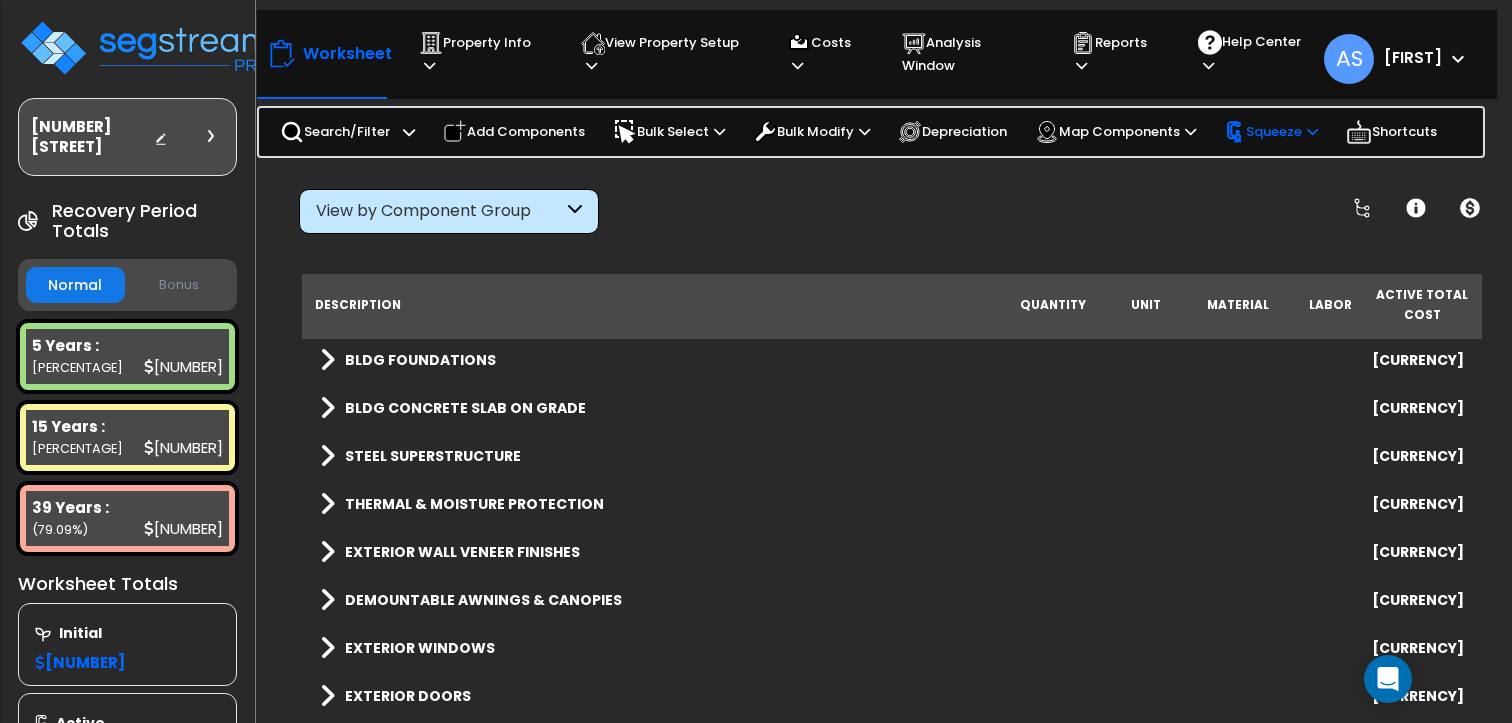 click on "Squeeze" at bounding box center [1271, 132] 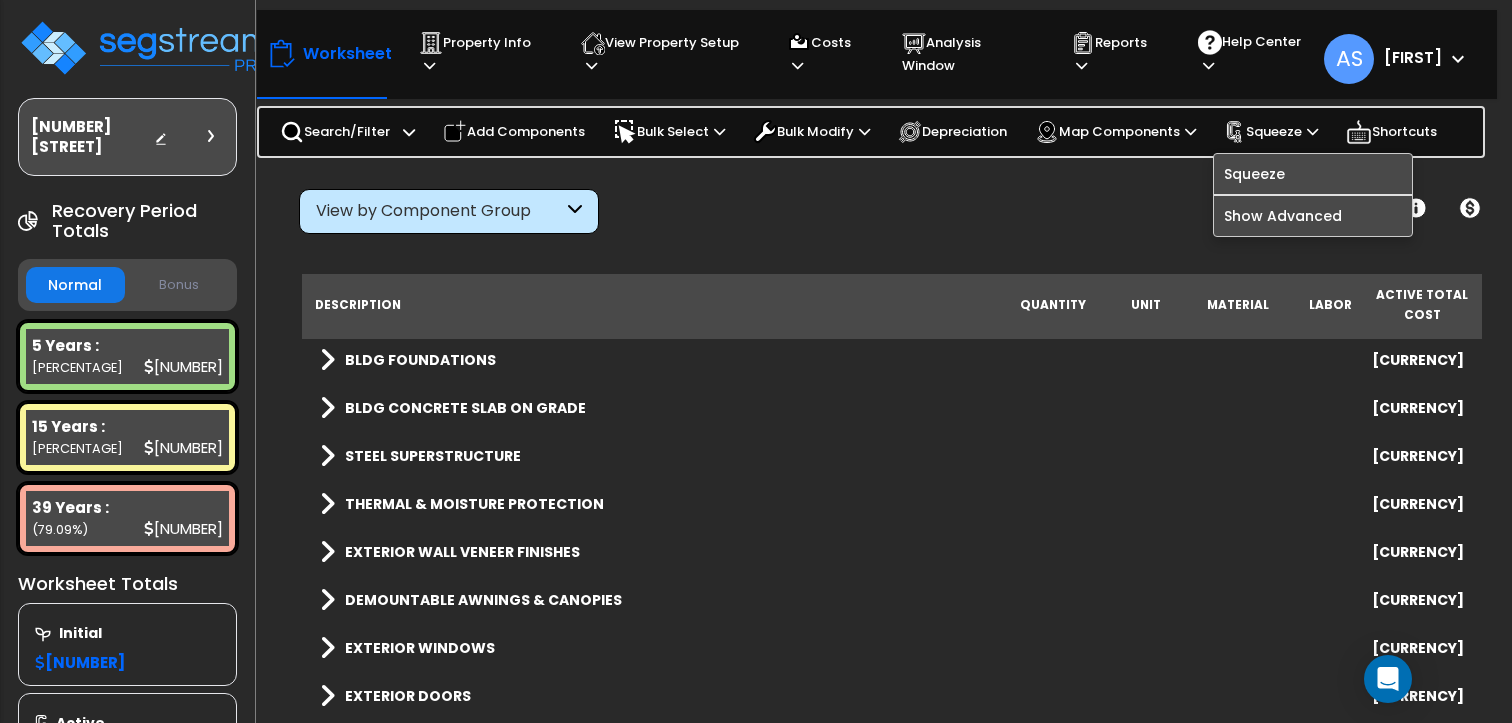 click on "Clear Filters" at bounding box center (962, 211) 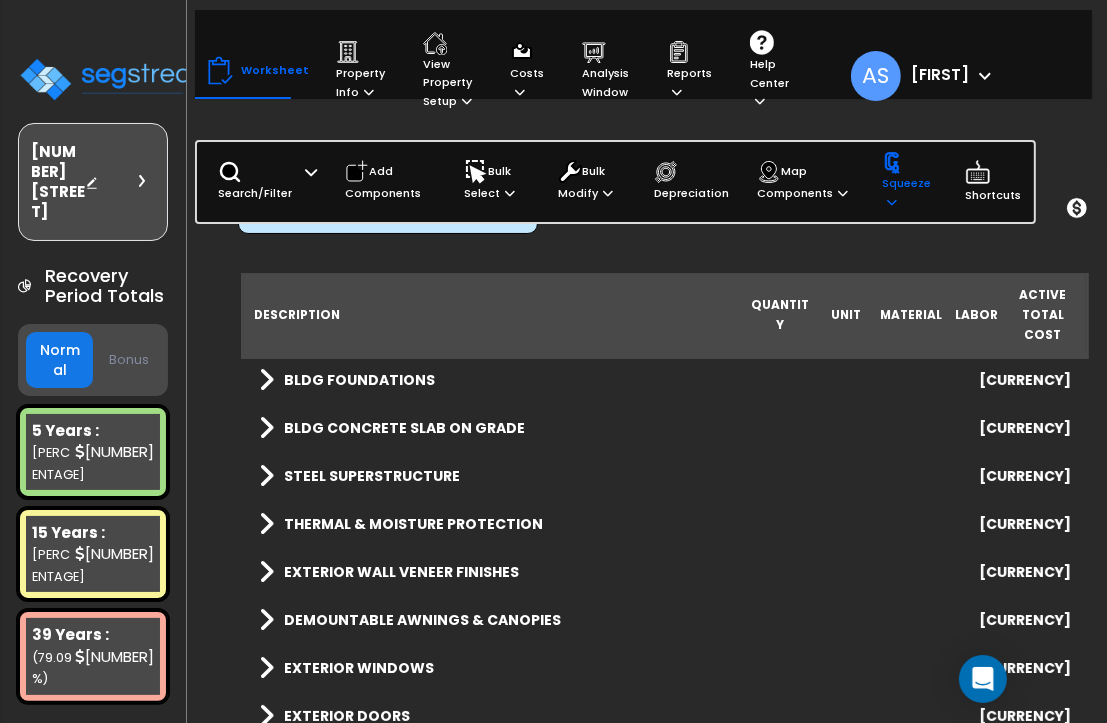 click on "Squeeze" at bounding box center [909, 181] 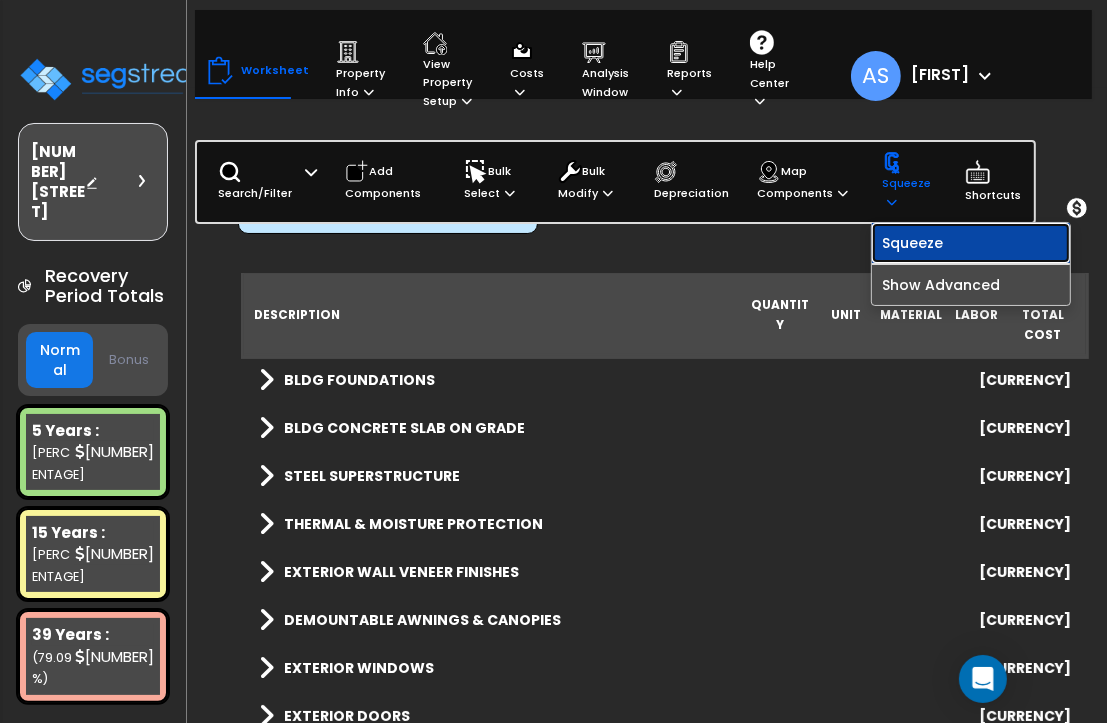 click on "Squeeze" at bounding box center (971, 243) 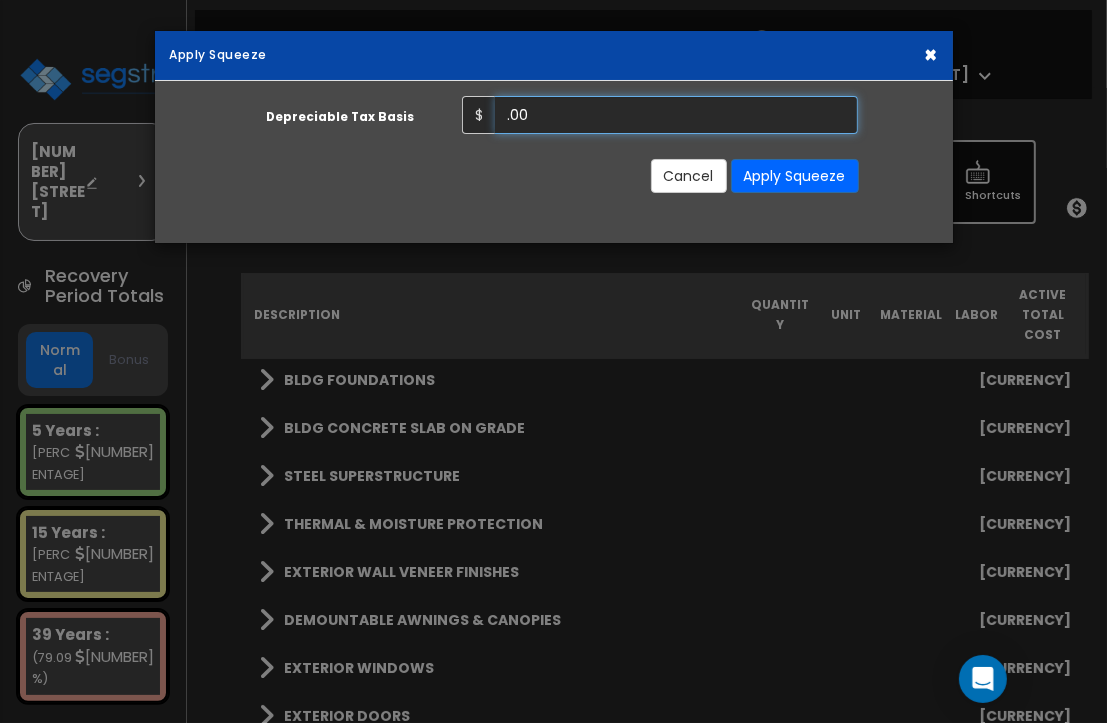 click on ".00" at bounding box center (677, 115) 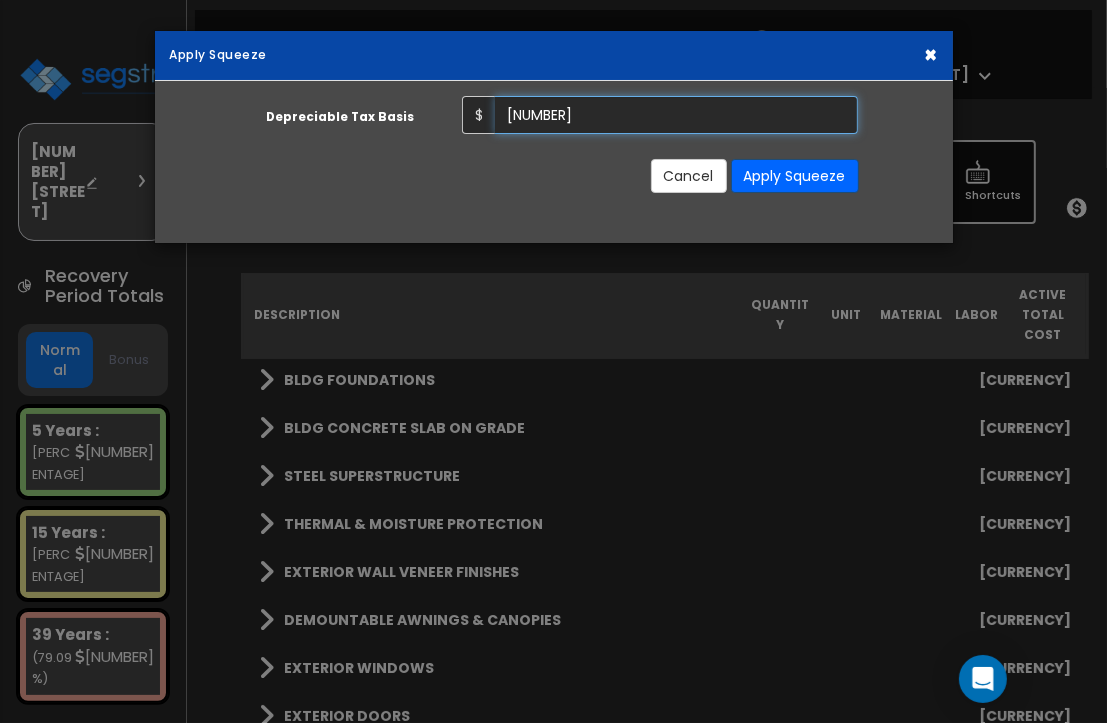 type on "1,723,144.00" 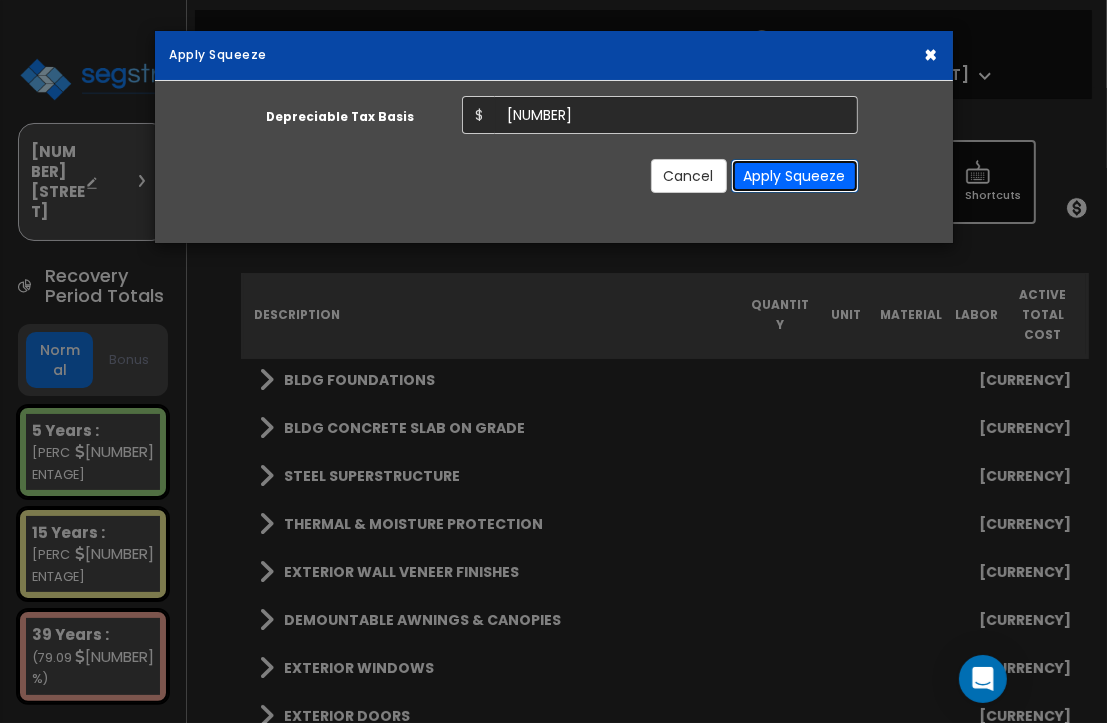click on "Apply Squeeze" at bounding box center (795, 176) 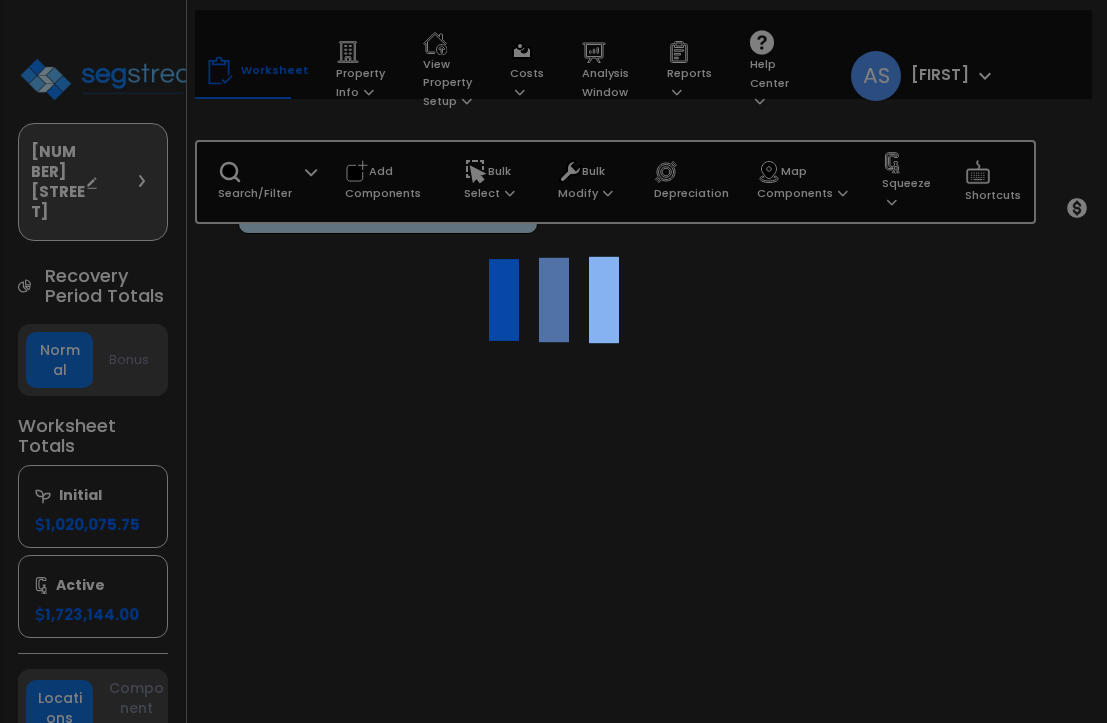 scroll, scrollTop: 0, scrollLeft: 0, axis: both 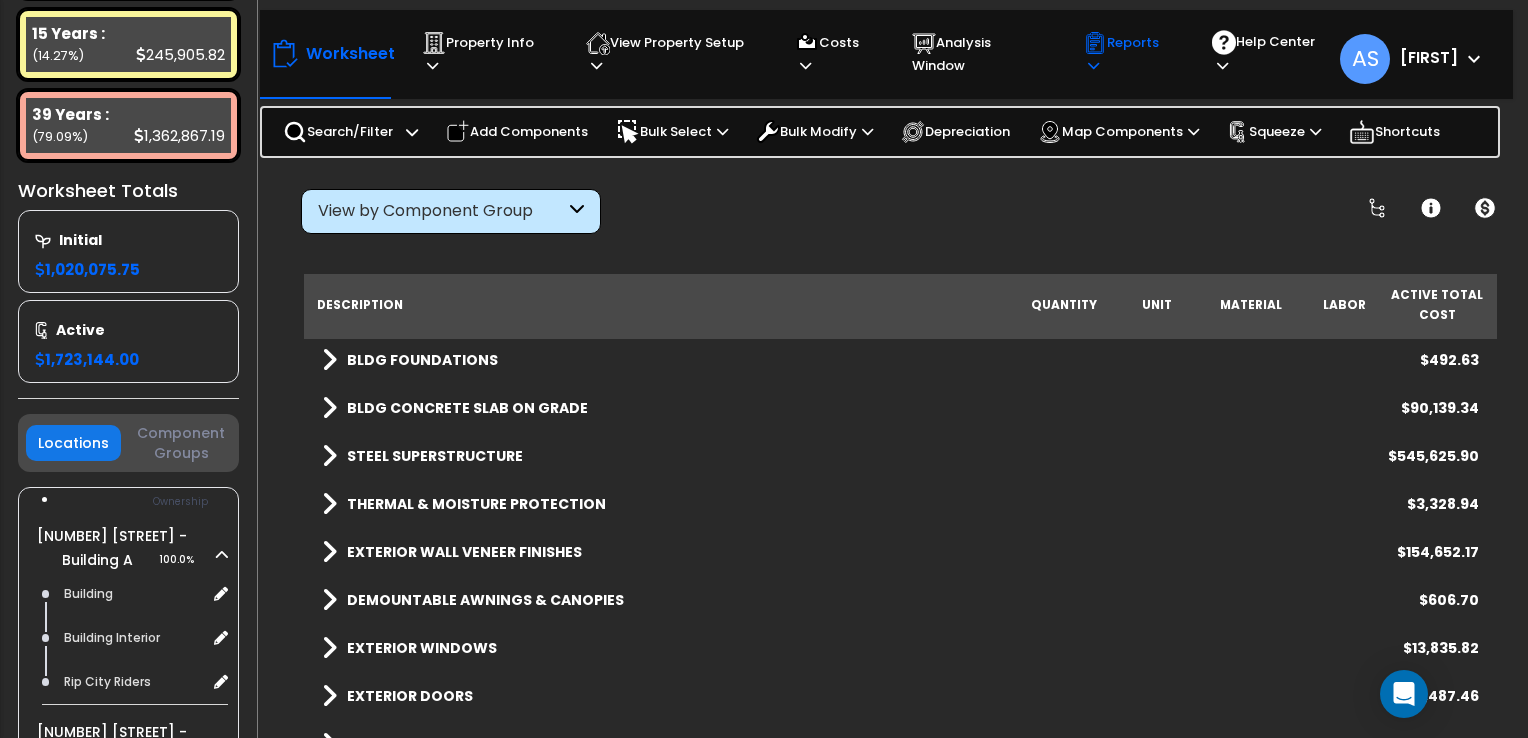 click on "Reports" at bounding box center (1128, 54) 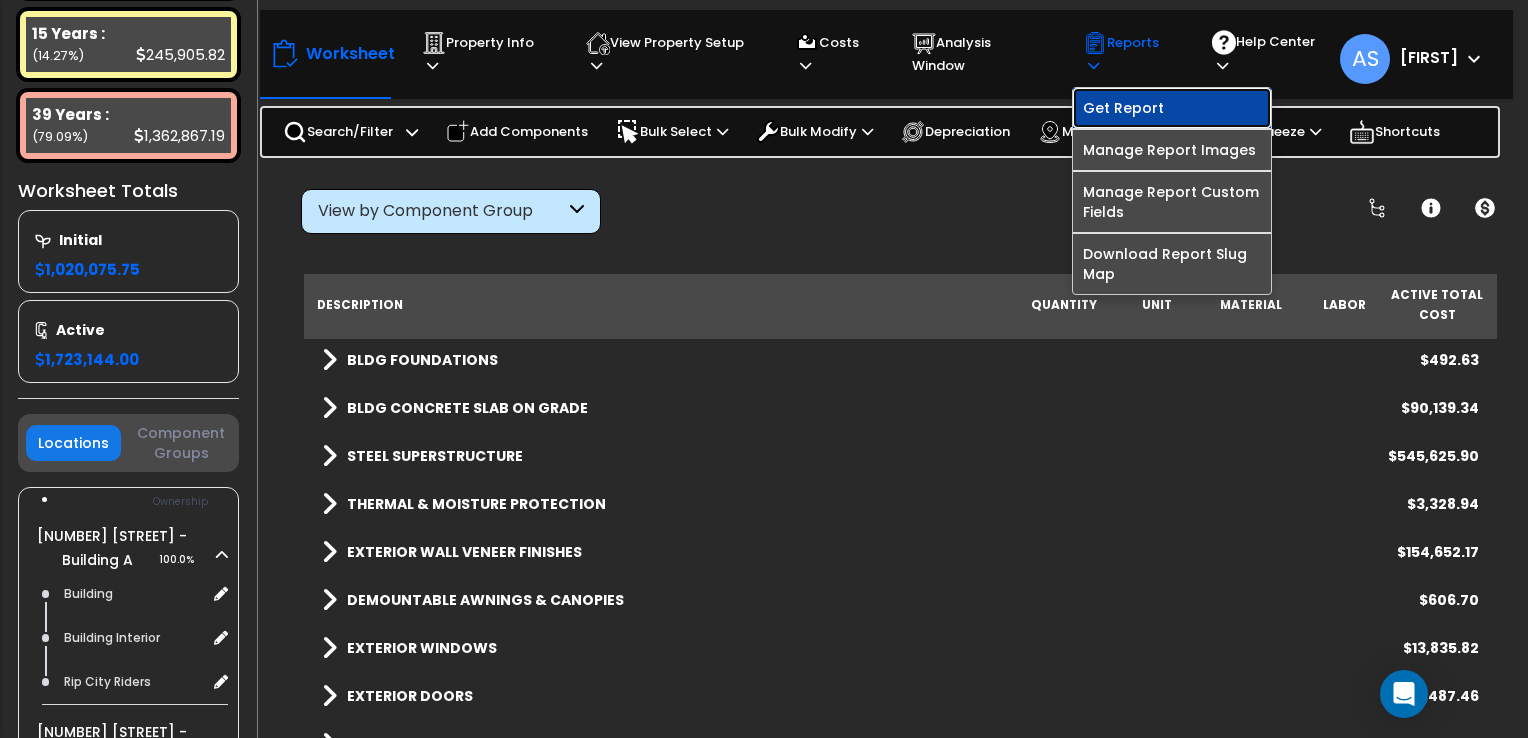click on "Get Report" at bounding box center [1172, 108] 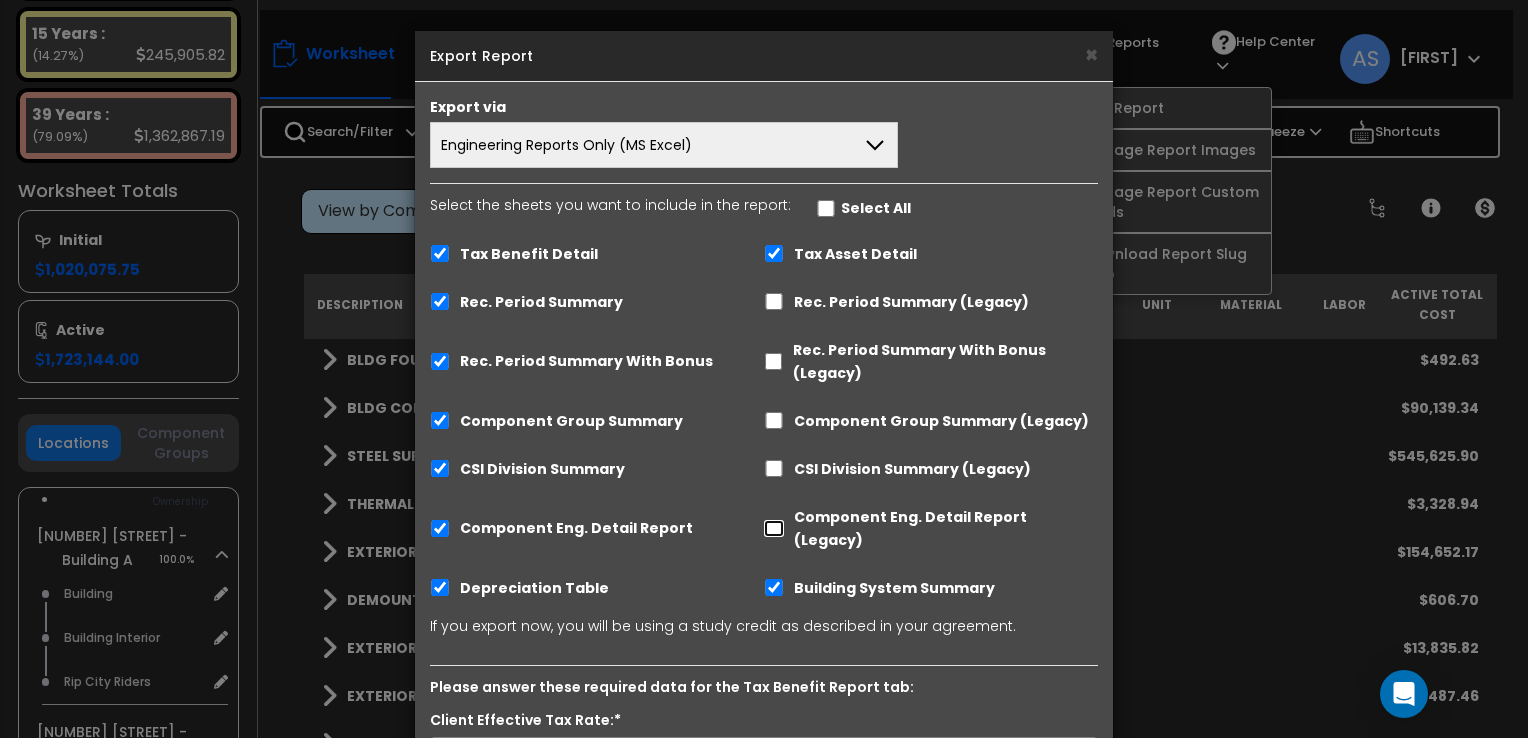 click on "Component Eng. Detail Report (Legacy)" at bounding box center [774, 528] 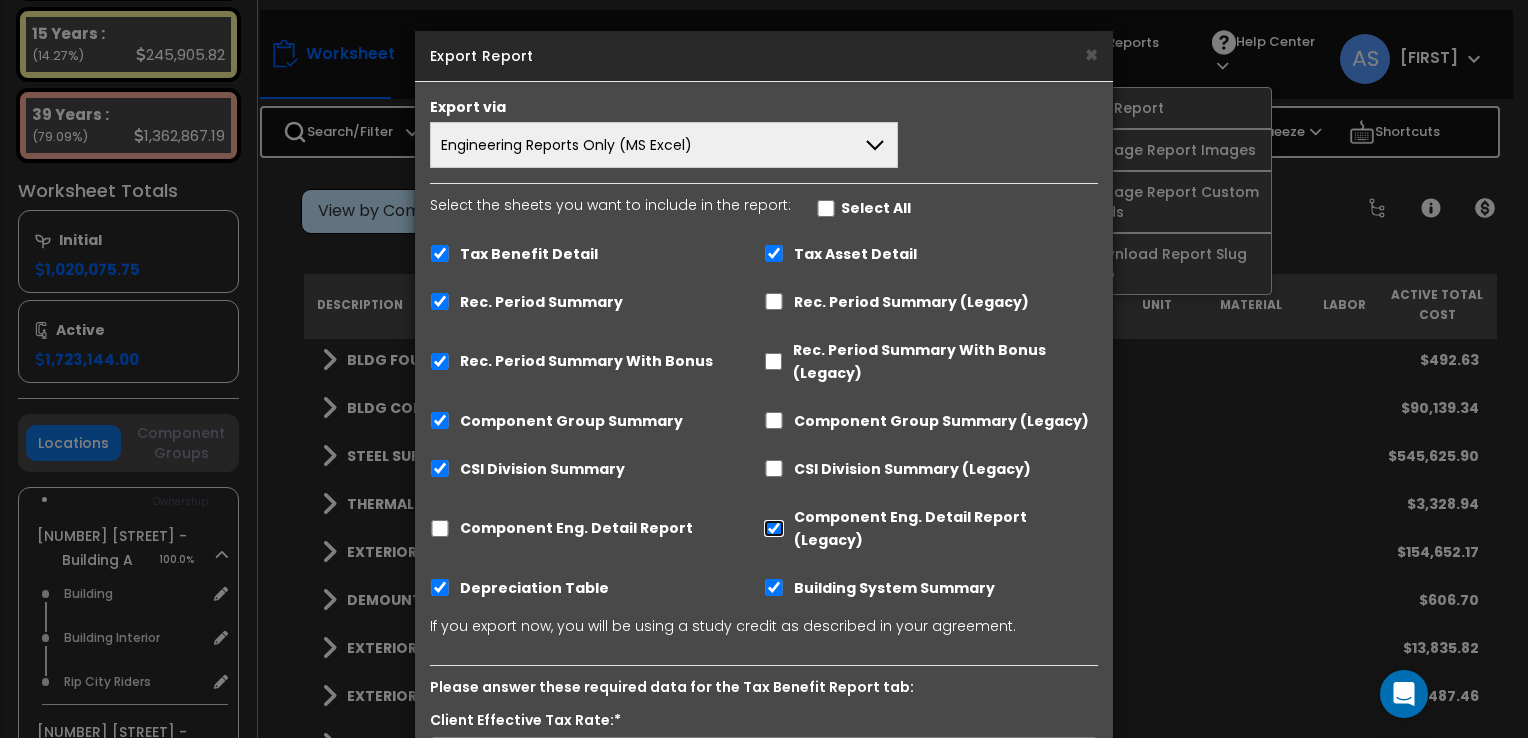 checkbox on "false" 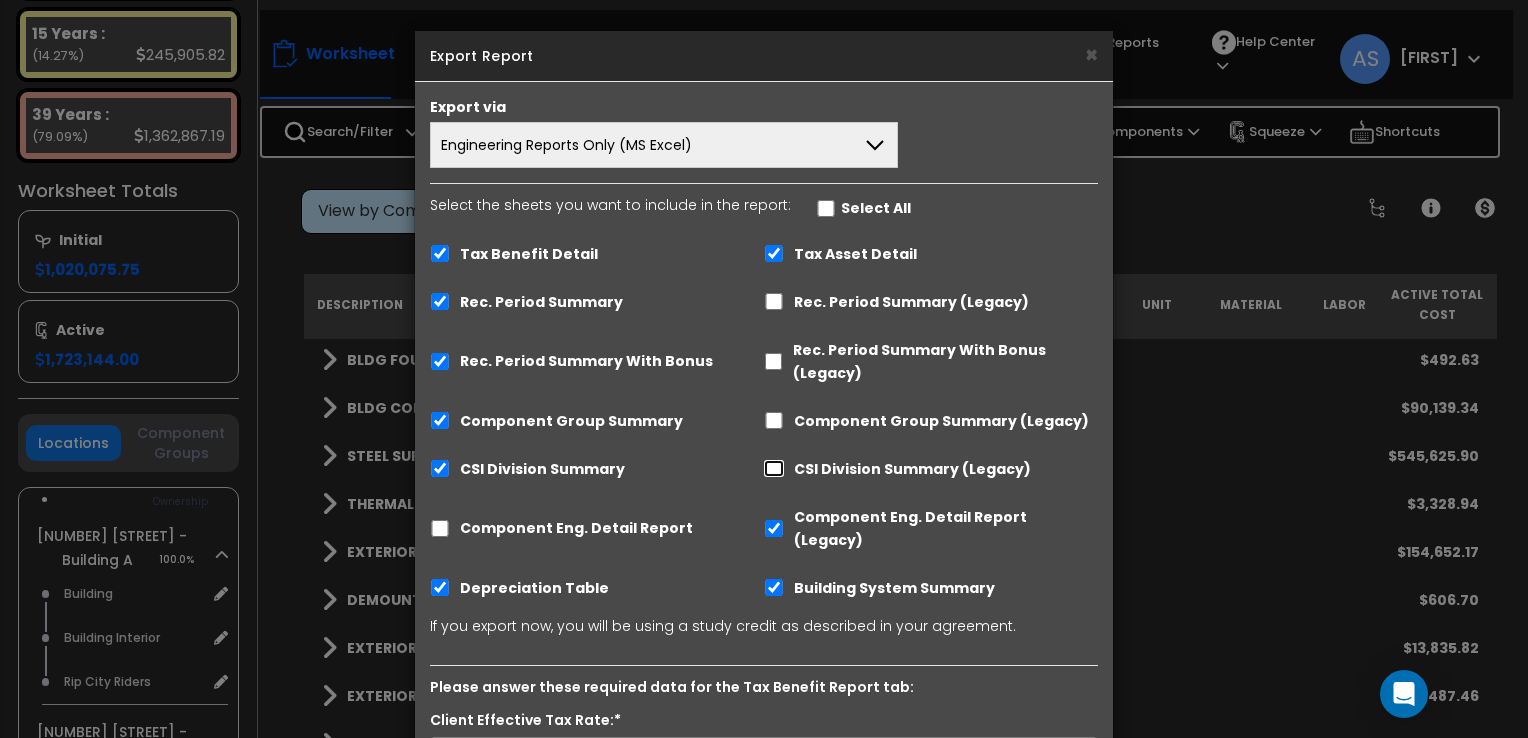click on "CSI Division Summary (Legacy)" at bounding box center [774, 468] 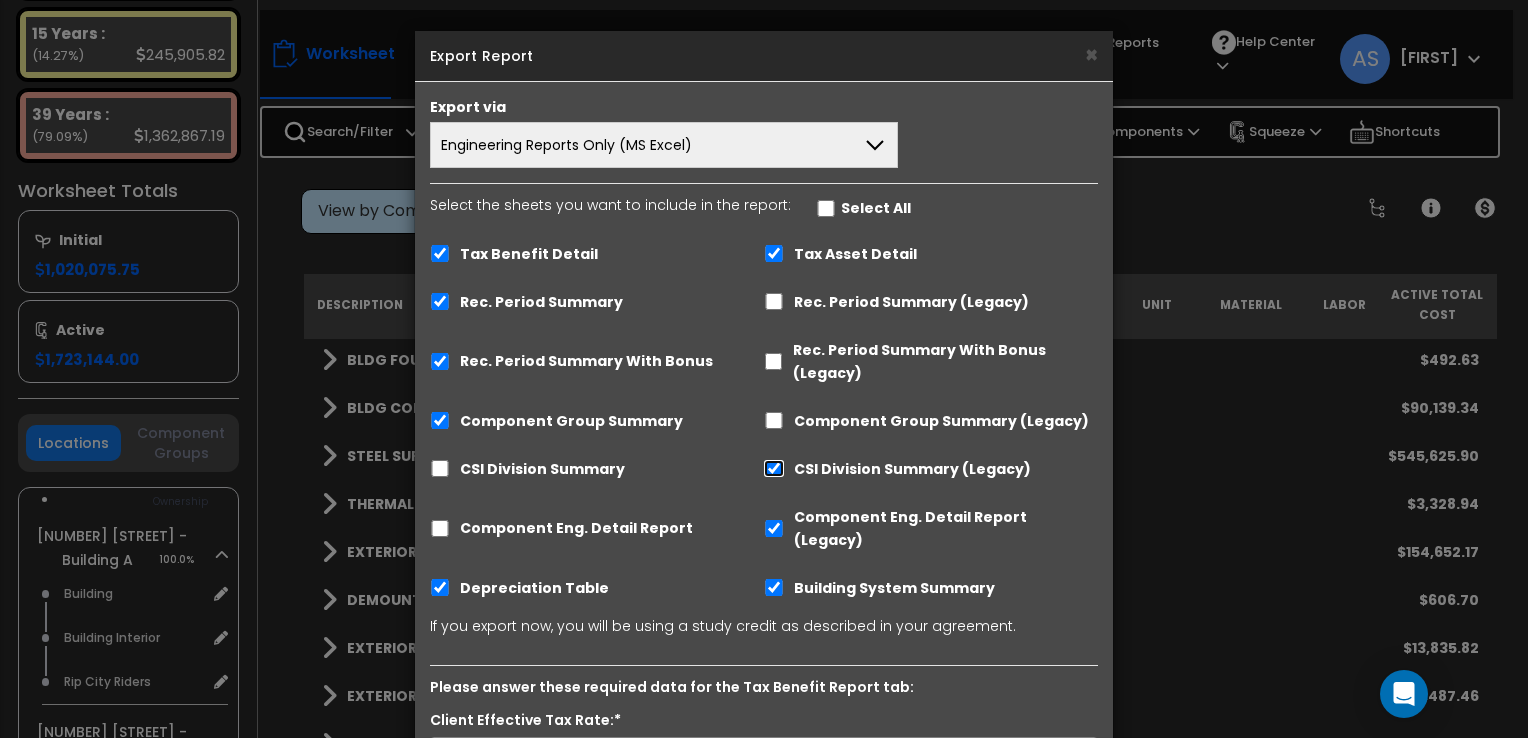 checkbox on "false" 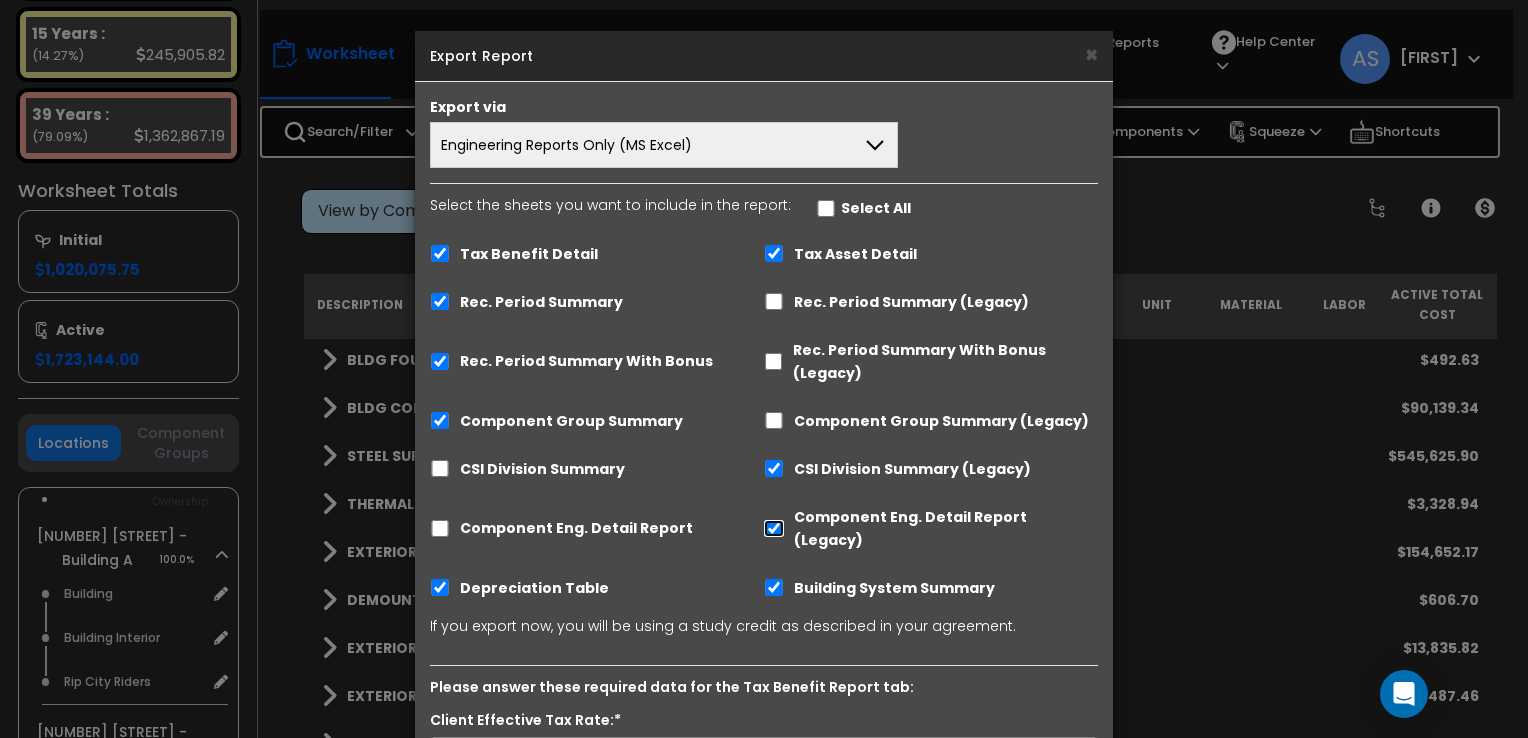 click on "Component Eng. Detail Report (Legacy)" at bounding box center (774, 528) 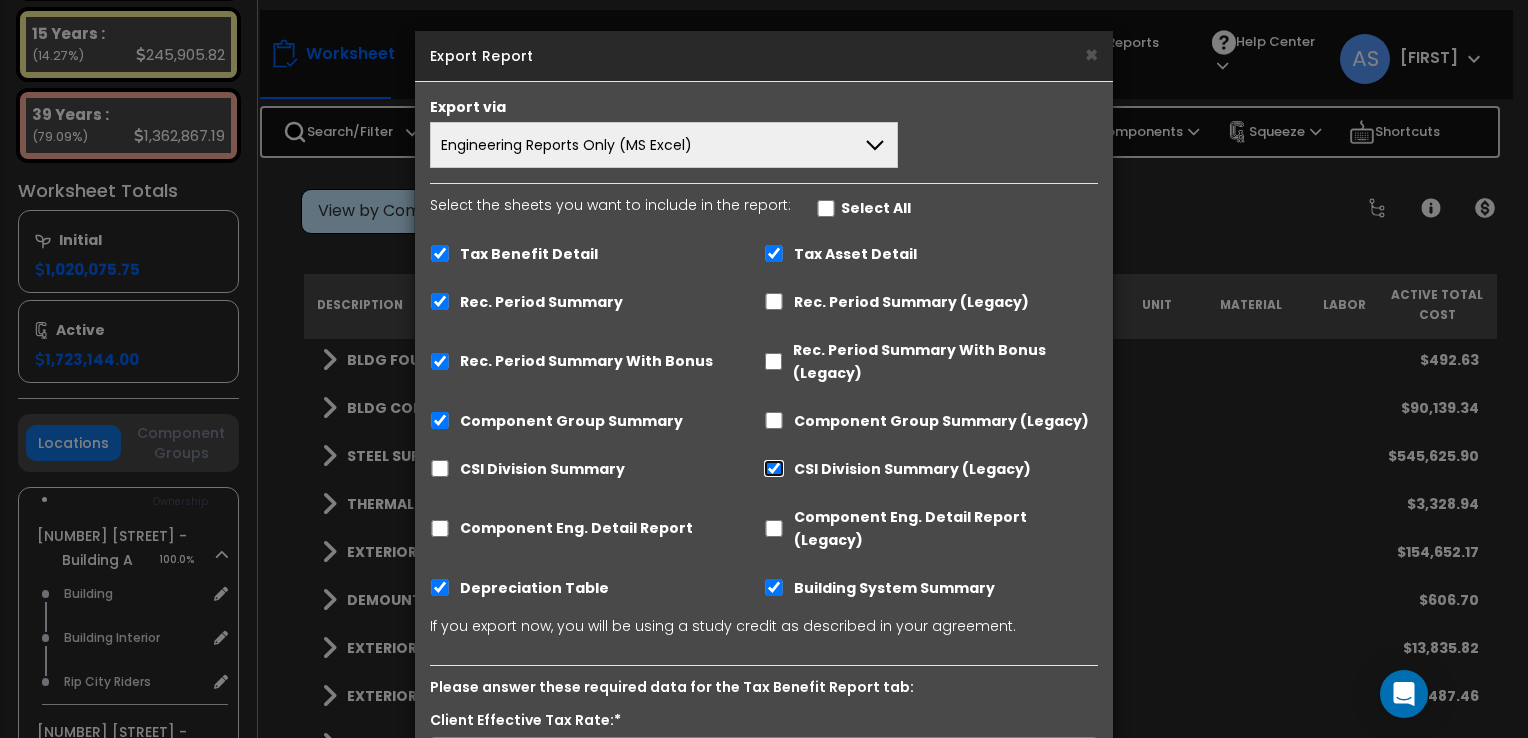 click on "CSI Division Summary (Legacy)" at bounding box center [774, 468] 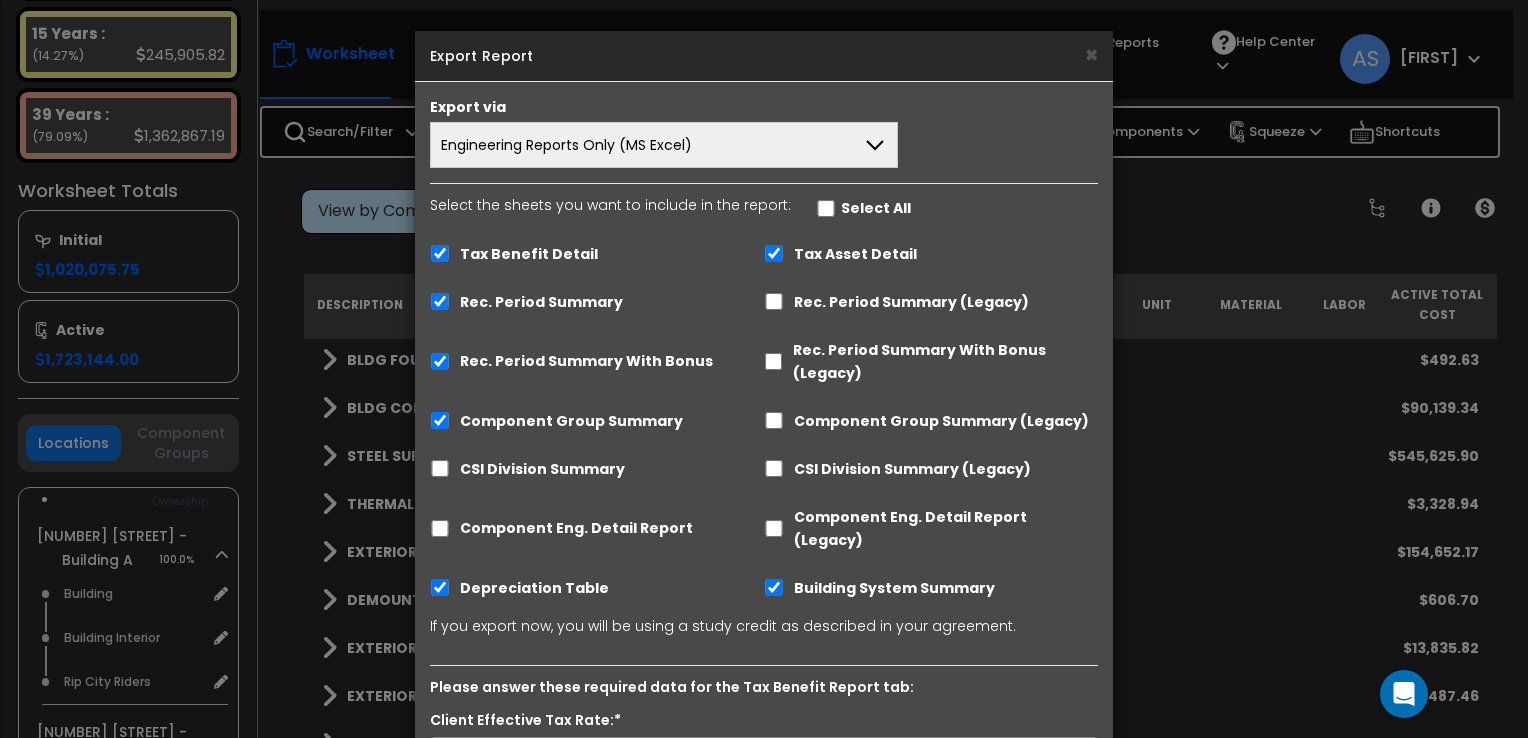 click on "×
Export Report
Export via
Engineering Reports Only (MS Excel)
Engineering Reports Only (MS Excel)
Narrative Report Only (MS Word)
Engineering Report & Narrative Report (MS Excel & MS Word)
Complete Final Report (PDF)
. ." at bounding box center [764, 369] 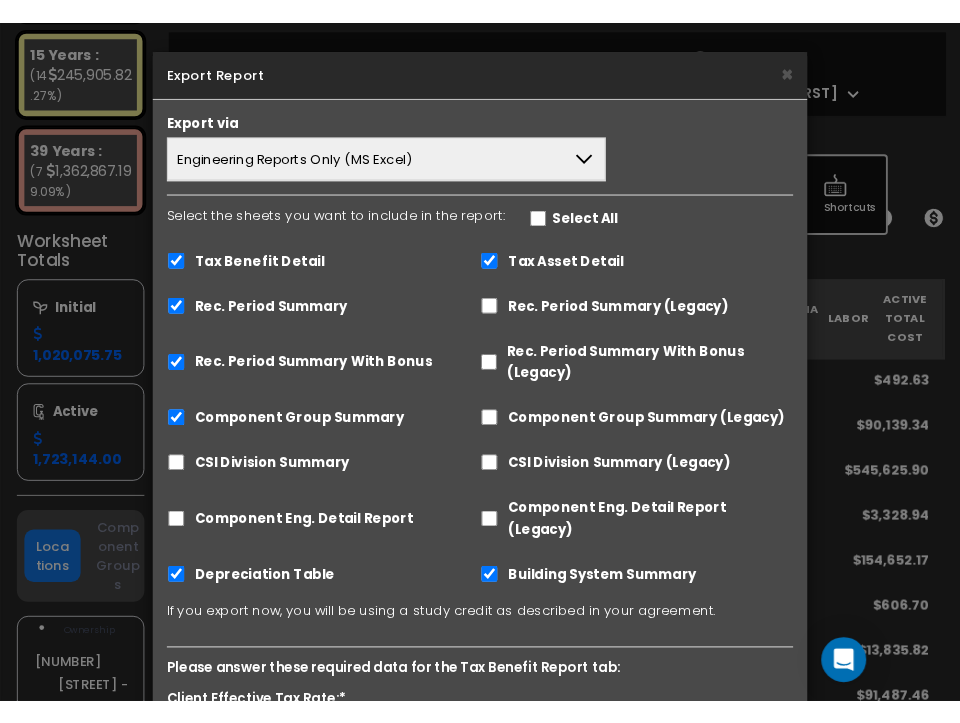 scroll, scrollTop: 579, scrollLeft: 0, axis: vertical 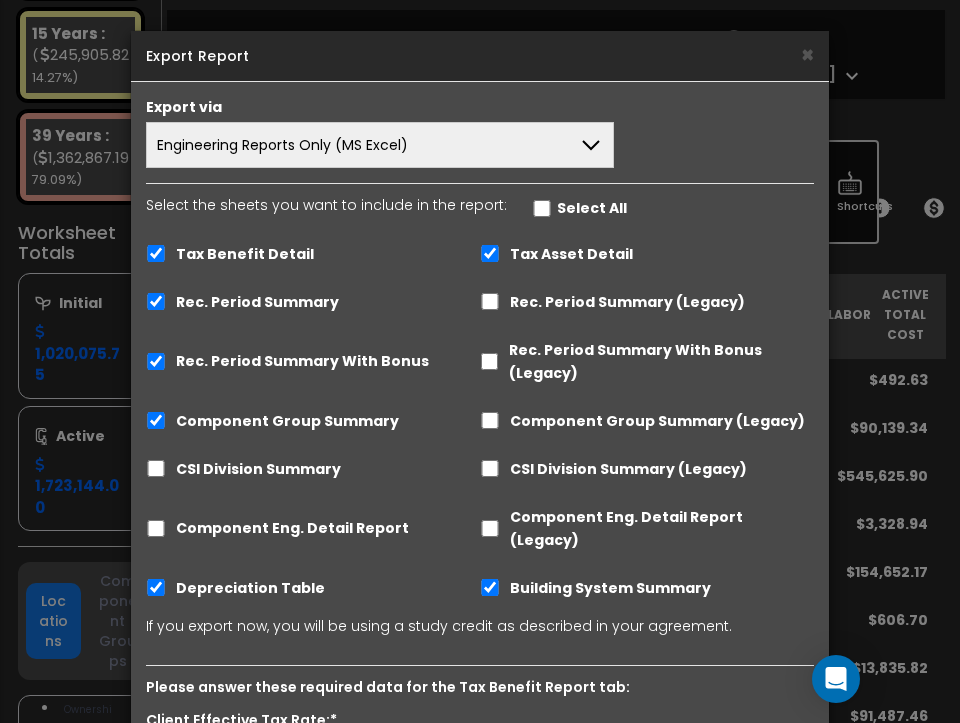 click on "Engineering Reports Only (MS Excel)
Engineering Reports Only (MS Excel)
Narrative Report Only (MS Word)
Engineering Report & Narrative Report (MS Excel & MS Word)
Complete Final Report (PDF)" at bounding box center (480, 145) 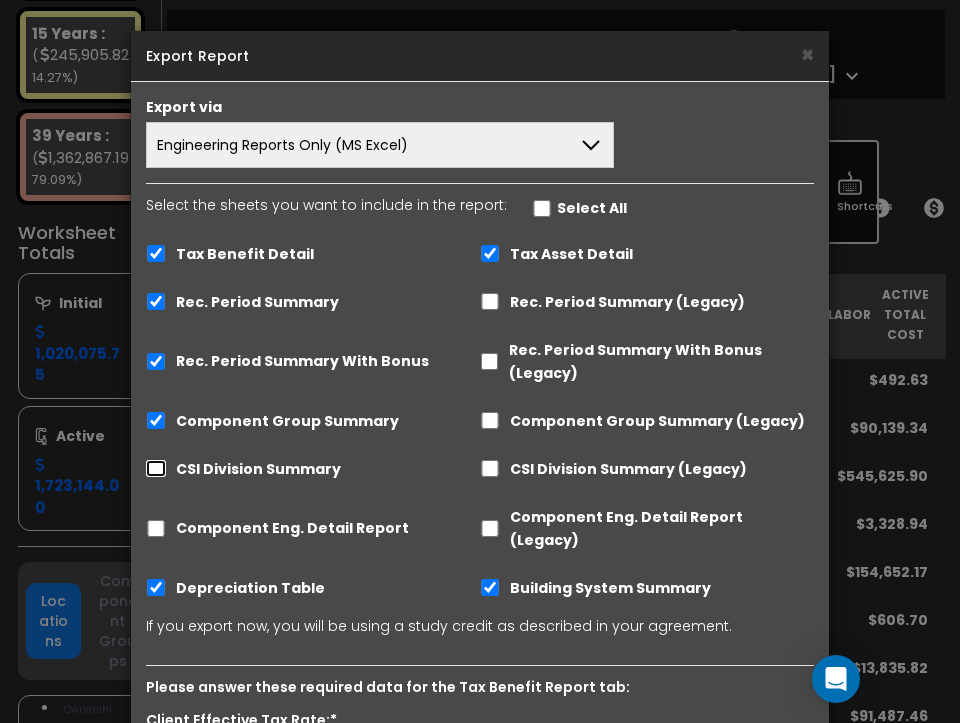 click on "CSI Division Summary" at bounding box center [156, 468] 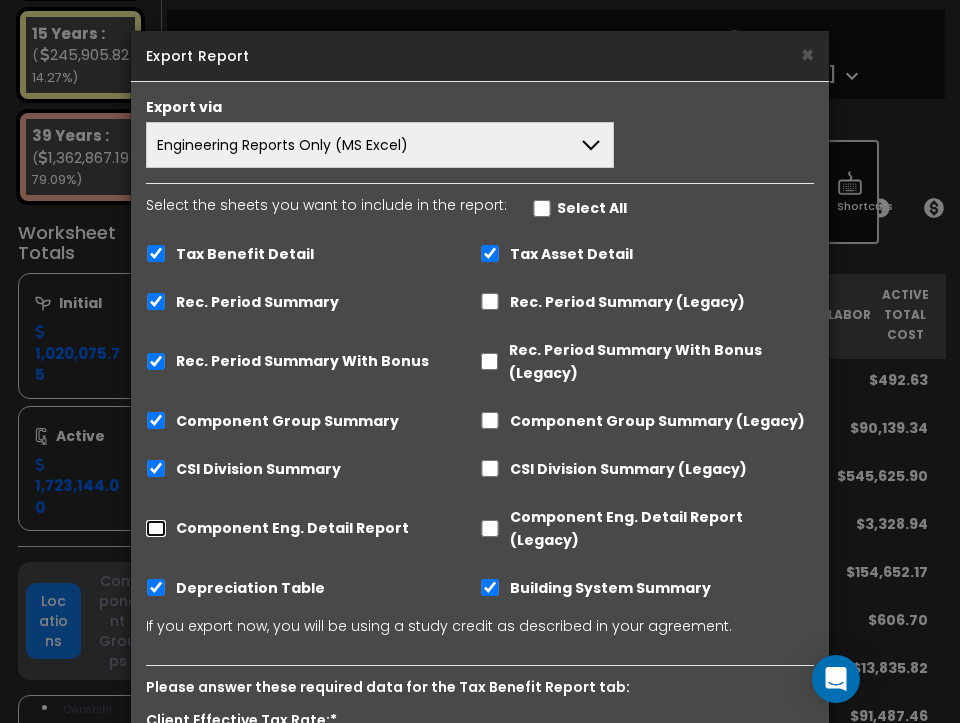 click on "Component Eng. Detail Report" at bounding box center (156, 528) 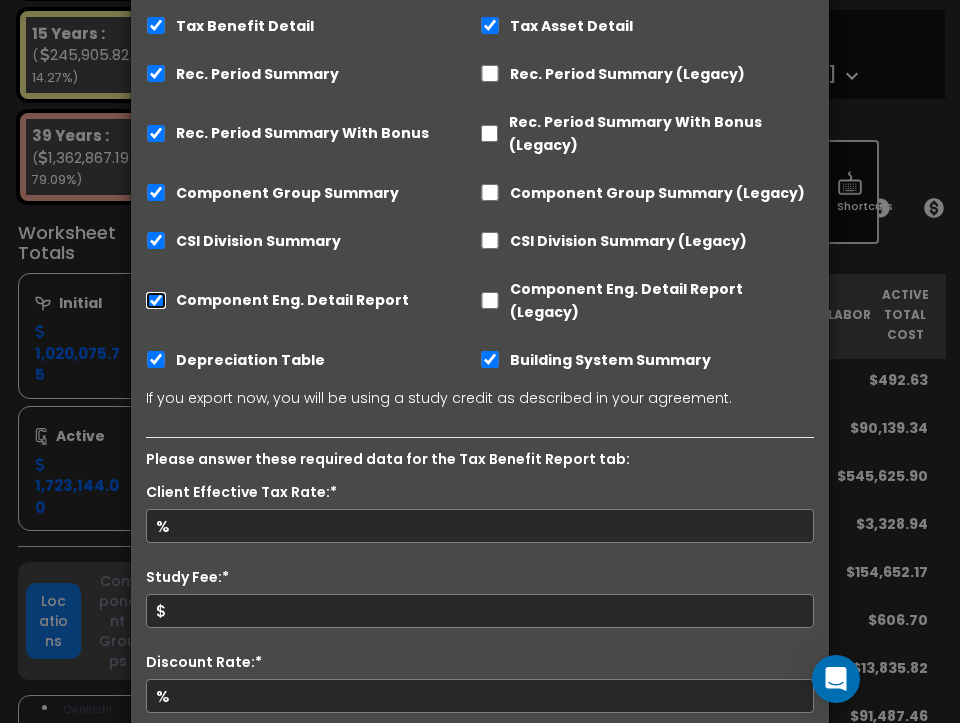 scroll, scrollTop: 328, scrollLeft: 0, axis: vertical 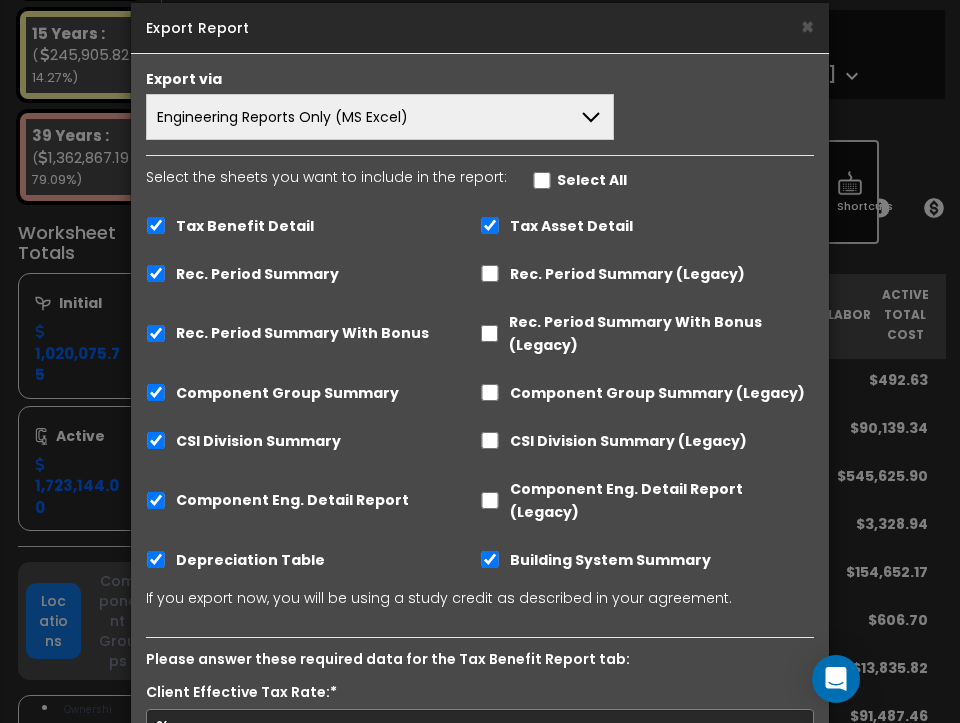 click on "Export via
Engineering Reports Only (MS Excel)
Engineering Reports Only (MS Excel)
Narrative Report Only (MS Word)
Engineering Report & Narrative Report (MS Excel & MS Word)
Complete Final Report (PDF)
Select All Tax Benefit Detail . . ." at bounding box center [480, 503] 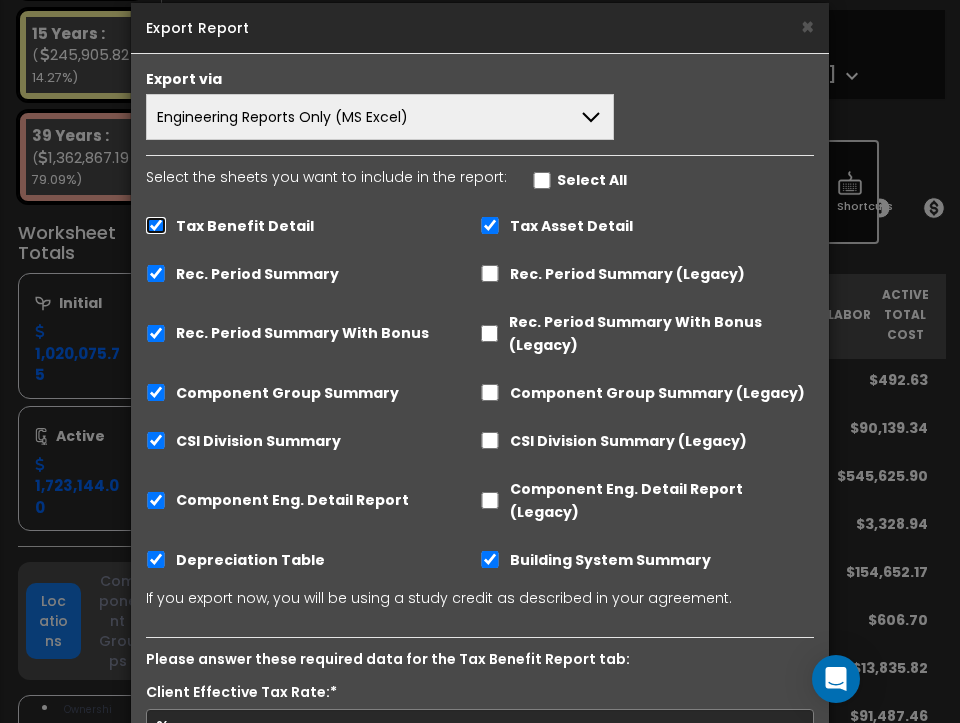 click on "Tax Benefit Detail" at bounding box center (156, 225) 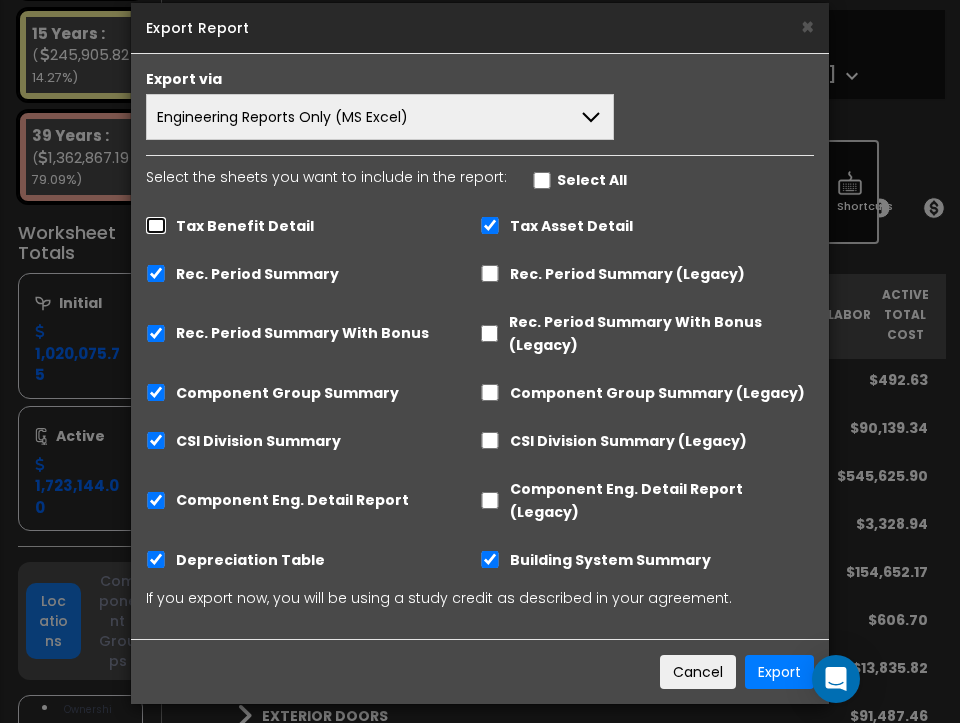 scroll, scrollTop: 15, scrollLeft: 0, axis: vertical 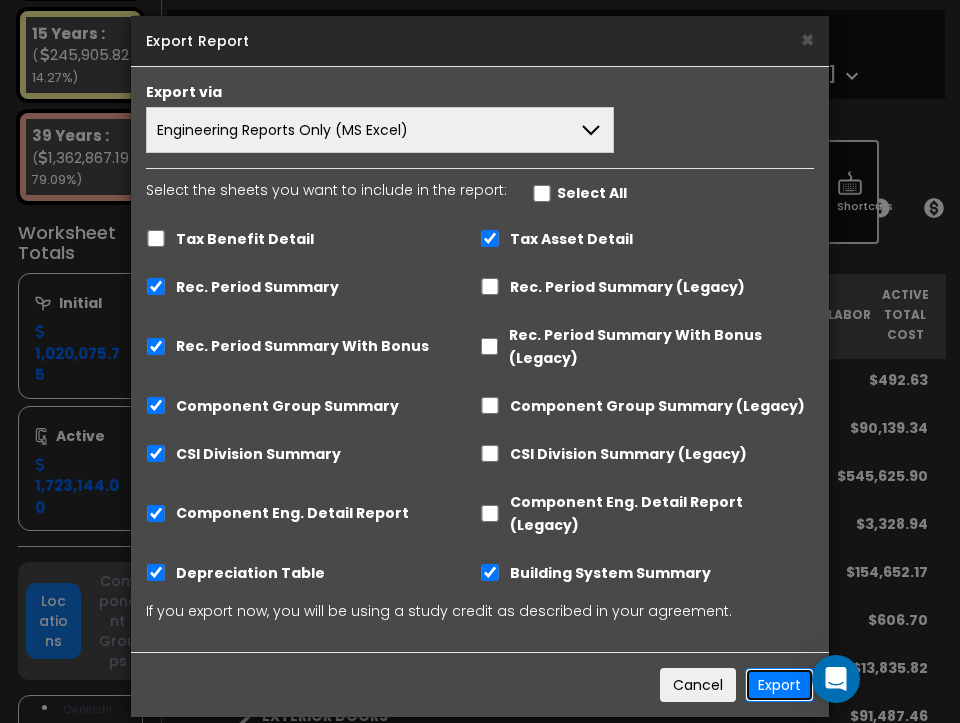 click on "Export" at bounding box center (779, 685) 